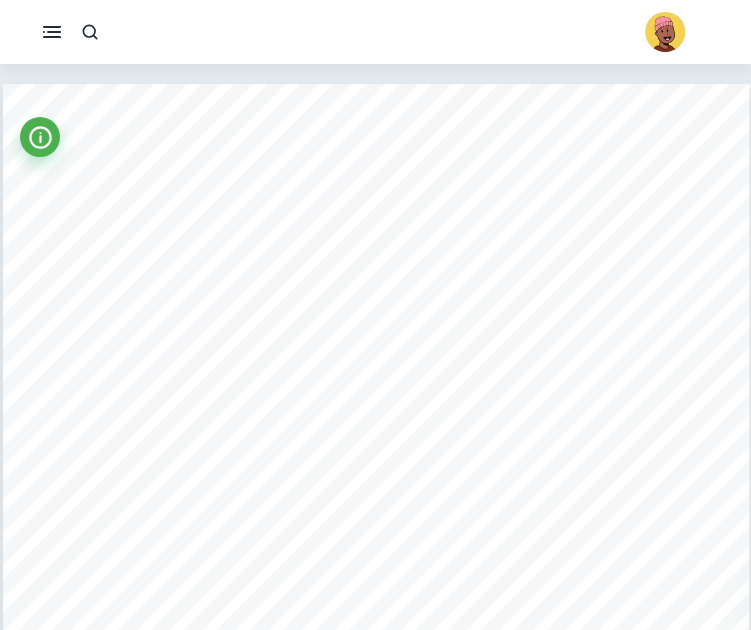 scroll, scrollTop: 335, scrollLeft: 0, axis: vertical 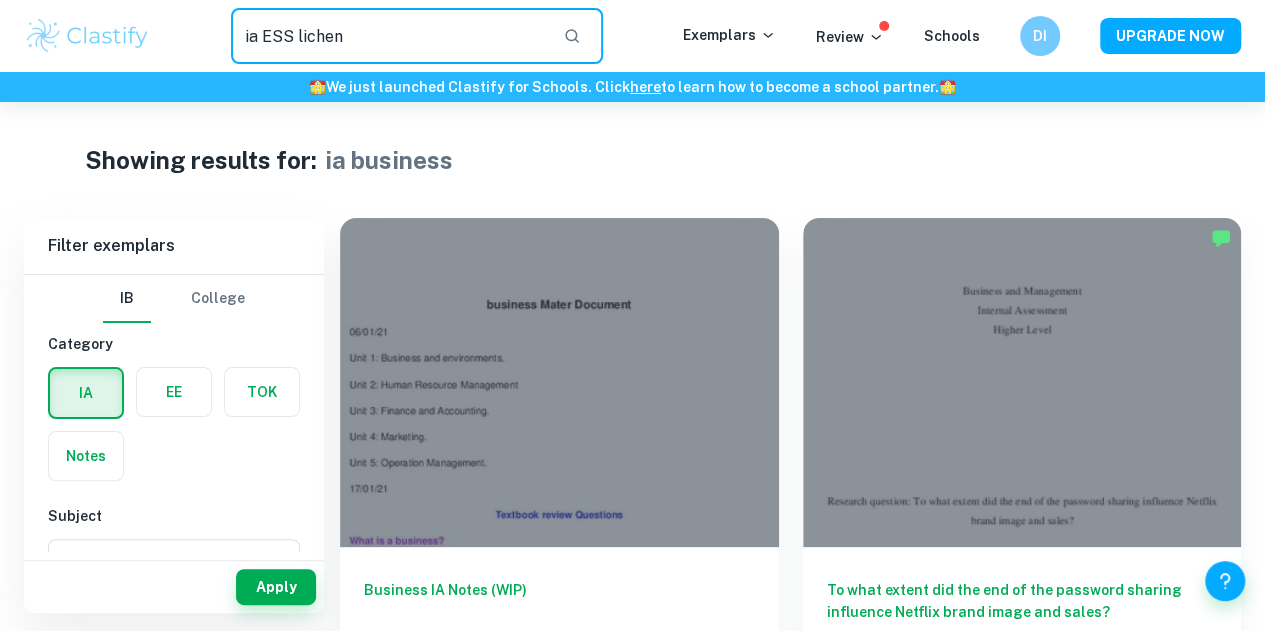 type on "ia ESS lichen" 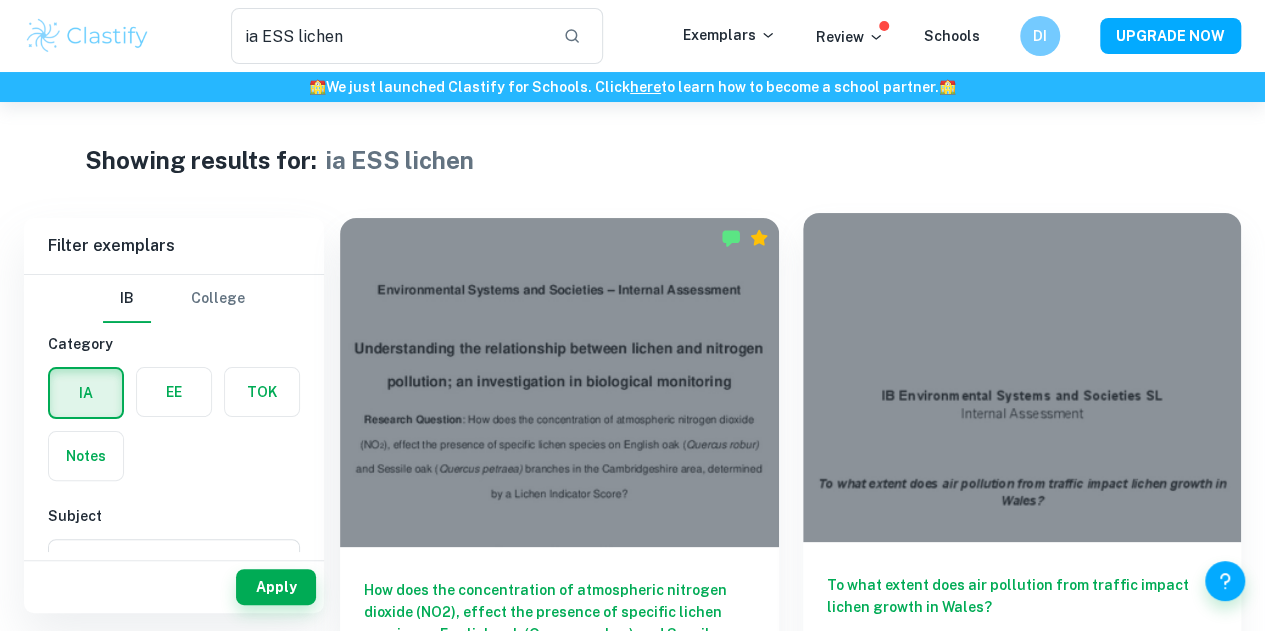 scroll, scrollTop: 102, scrollLeft: 0, axis: vertical 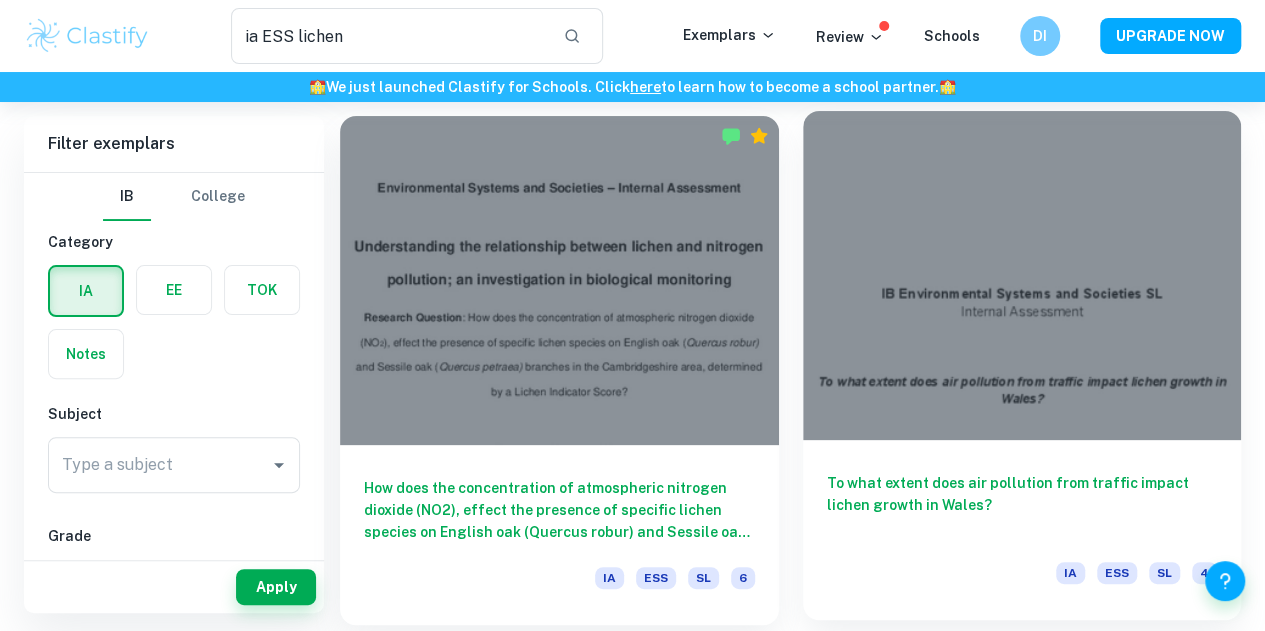 click at bounding box center [1022, 275] 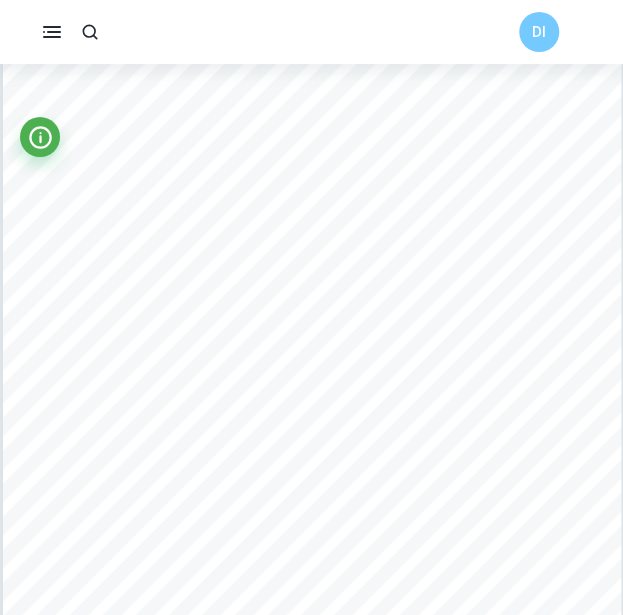 scroll, scrollTop: 262, scrollLeft: 0, axis: vertical 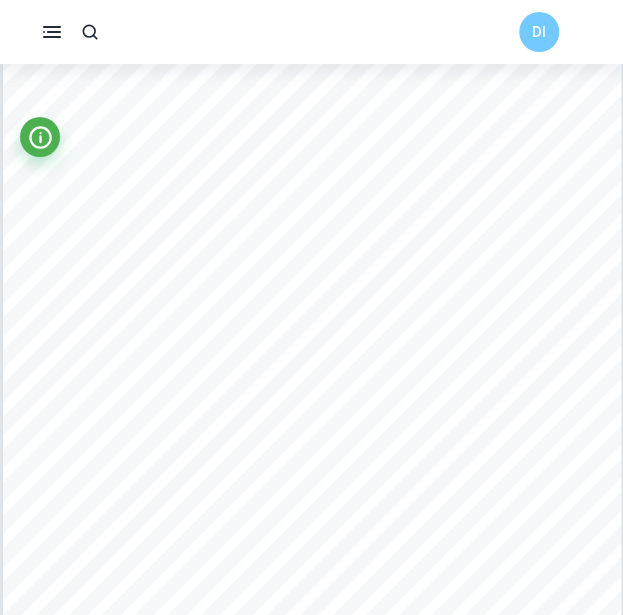 click on "We value your privacy We use cookies to enhance your browsing experience, serve personalised ads or content, and analyse our traffic. By clicking "Accept All", you consent to our use of cookies.   Cookie Policy Customise   Reject All   Accept All   Customise Consent Preferences   We use cookies to help you navigate efficiently and perform certain functions. You will find detailed information about all cookies under each consent category below. The cookies that are categorised as "Necessary" are stored on your browser as they are essential for enabling the basic functionalities of the site. ...  Show more For more information on how Google's third-party cookies operate and handle your data, see:   Google Privacy Policy Necessary Always Active Necessary cookies are required to enable the basic features of this site, such as providing secure log-in or adjusting your consent preferences. These cookies do not store any personally identifiable data. Functional Analytics Performance Advertisement Uncategorised" at bounding box center [311, 45] 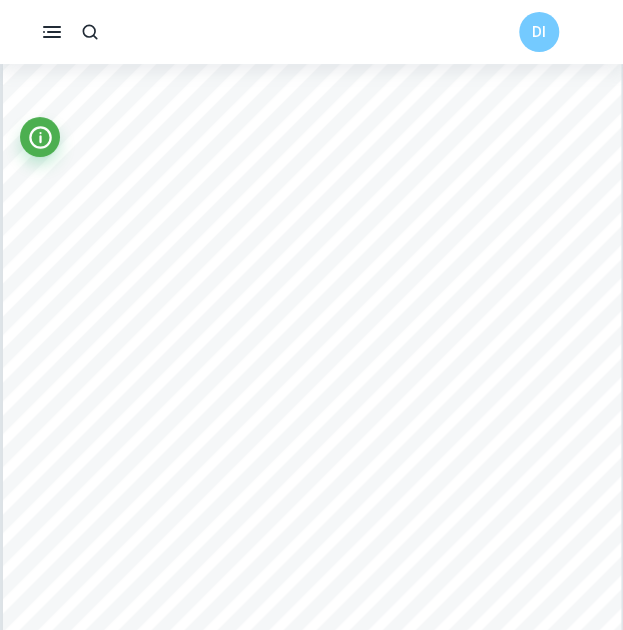 scroll, scrollTop: 1853, scrollLeft: 0, axis: vertical 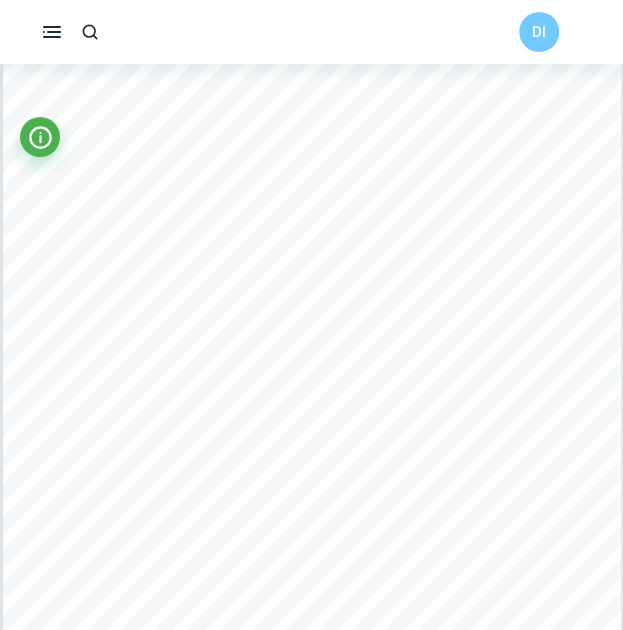 click on "We value your privacy We use cookies to enhance your browsing experience, serve personalised ads or content, and analyse our traffic. By clicking "Accept All", you consent to our use of cookies.   Cookie Policy Customise   Reject All   Accept All   Customise Consent Preferences   We use cookies to help you navigate efficiently and perform certain functions. You will find detailed information about all cookies under each consent category below. The cookies that are categorised as "Necessary" are stored on your browser as they are essential for enabling the basic functionalities of the site. ...  Show more For more information on how Google's third-party cookies operate and handle your data, see:   Google Privacy Policy Necessary Always Active Necessary cookies are required to enable the basic features of this site, such as providing secure log-in or adjusting your consent preferences. These cookies do not store any personally identifiable data. Functional Analytics Performance Advertisement Uncategorised" at bounding box center (311, -1538) 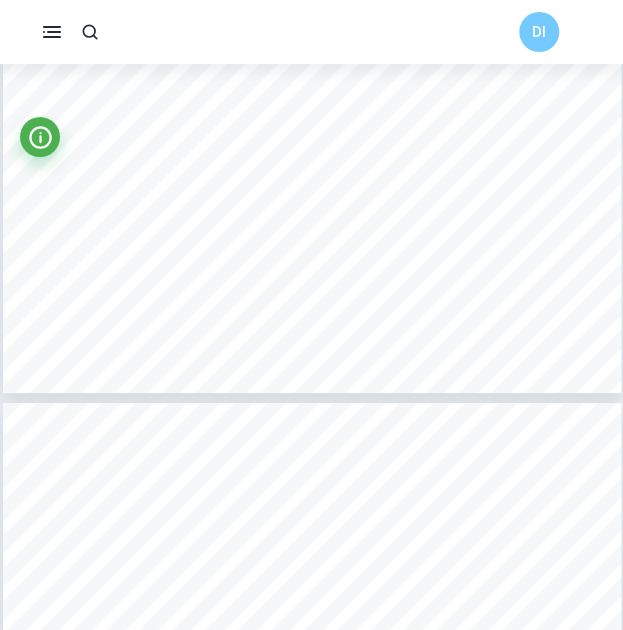 scroll, scrollTop: 7276, scrollLeft: 0, axis: vertical 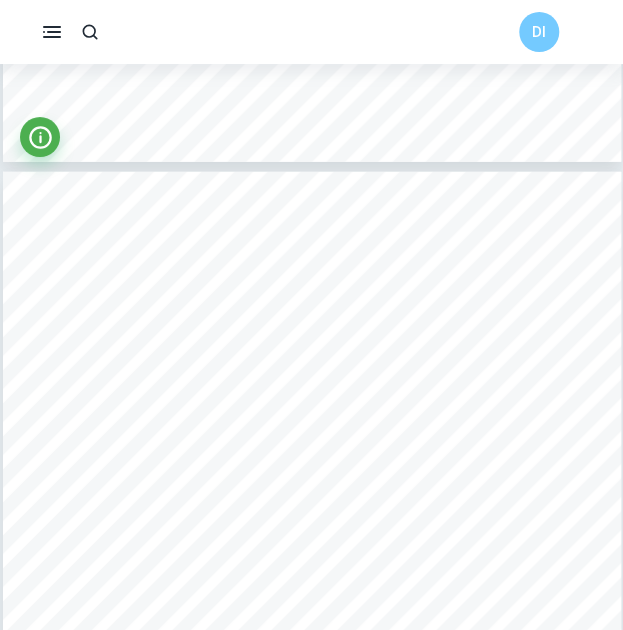 type on "15" 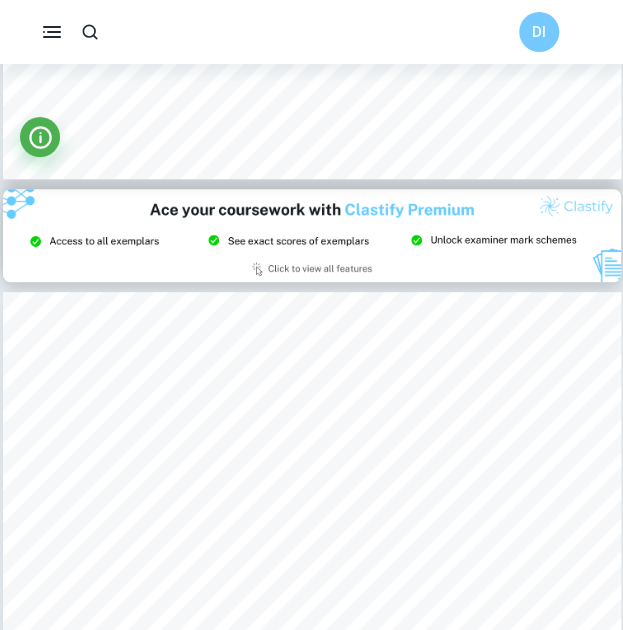 scroll, scrollTop: 11528, scrollLeft: 0, axis: vertical 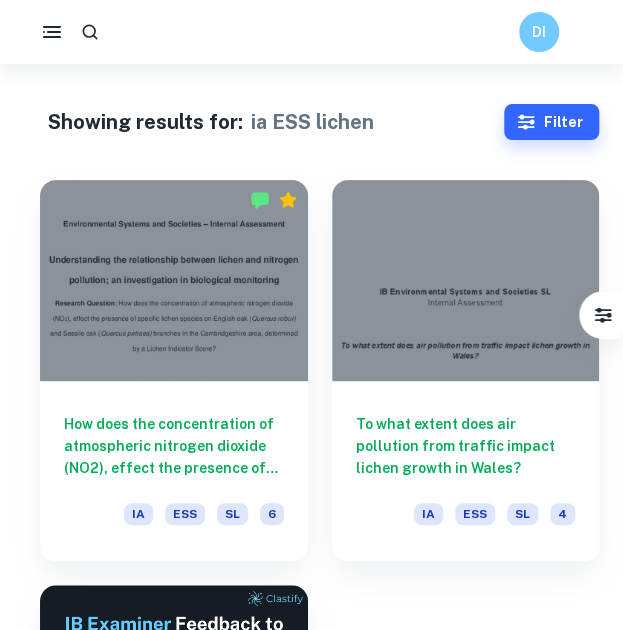 drag, startPoint x: 140, startPoint y: 4, endPoint x: 308, endPoint y: 89, distance: 188.27905 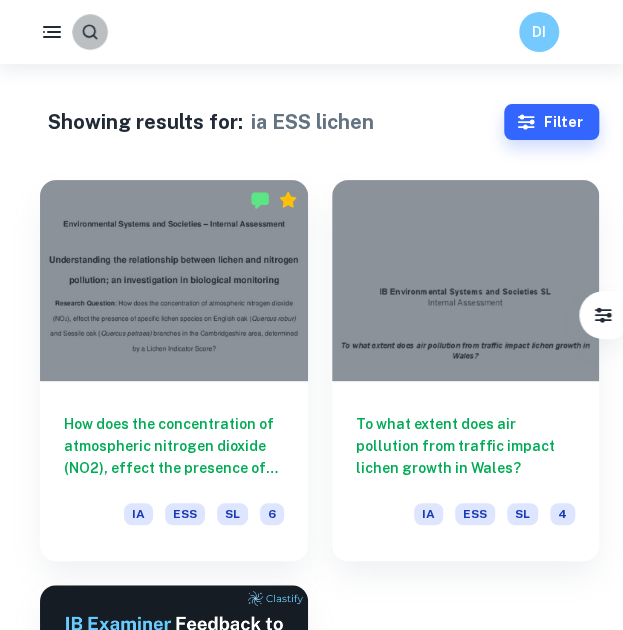 drag, startPoint x: 308, startPoint y: 89, endPoint x: 90, endPoint y: 22, distance: 228.06358 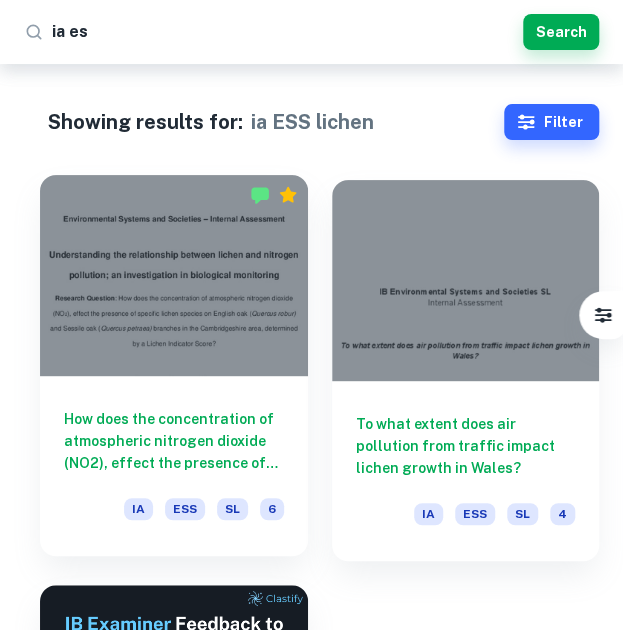 type on "ia ess" 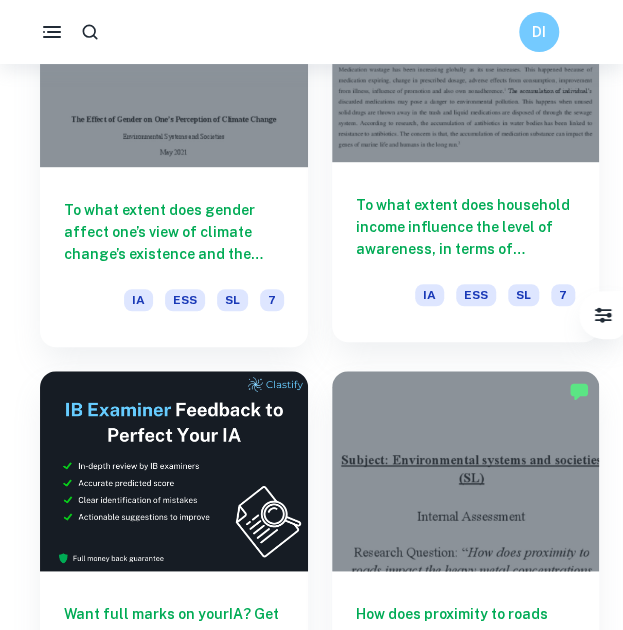 scroll, scrollTop: 0, scrollLeft: 0, axis: both 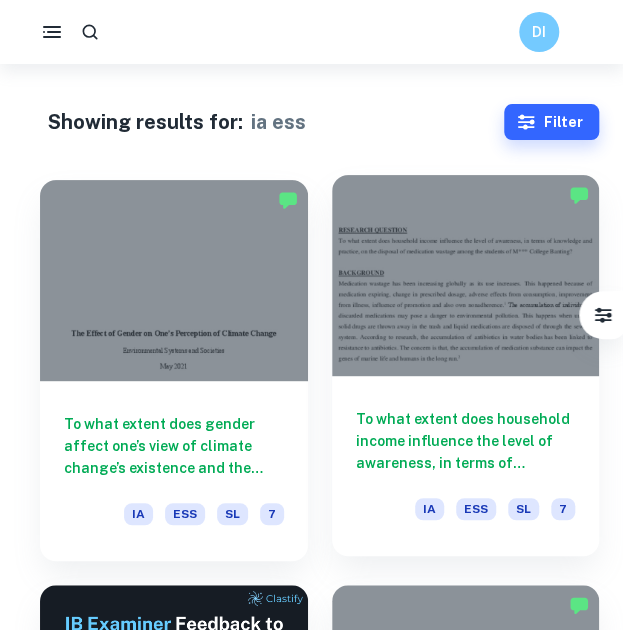 click at bounding box center (466, 275) 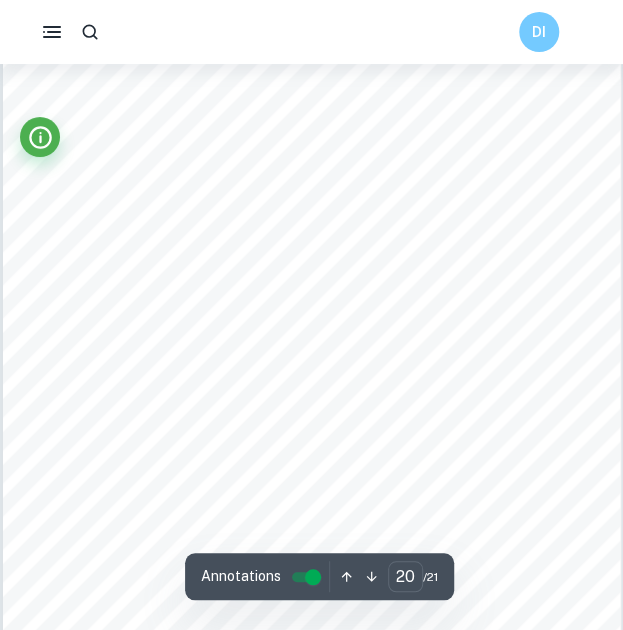 scroll, scrollTop: 17473, scrollLeft: 0, axis: vertical 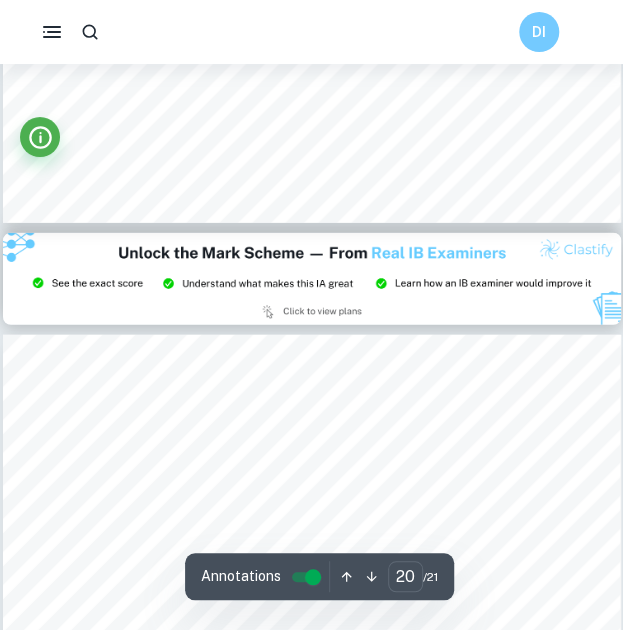 type on "21" 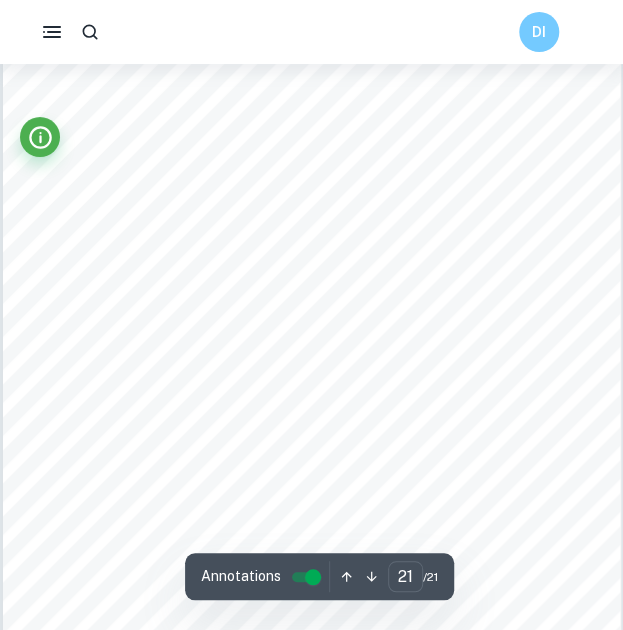 scroll, scrollTop: 18520, scrollLeft: 0, axis: vertical 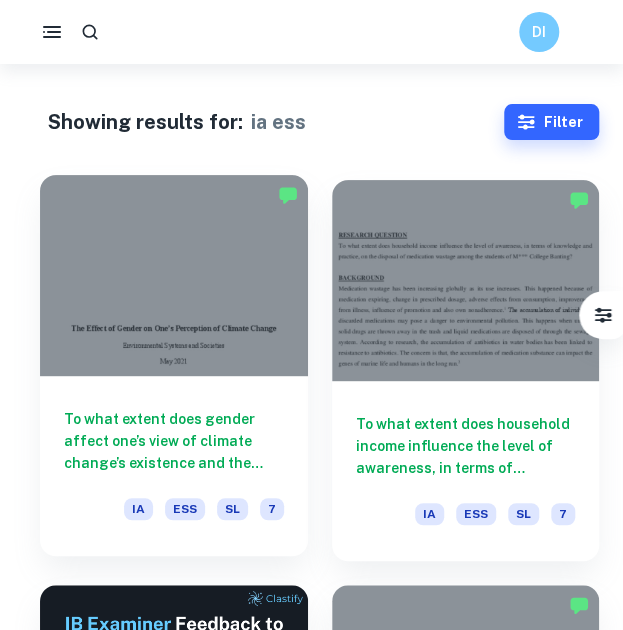 click at bounding box center [174, 275] 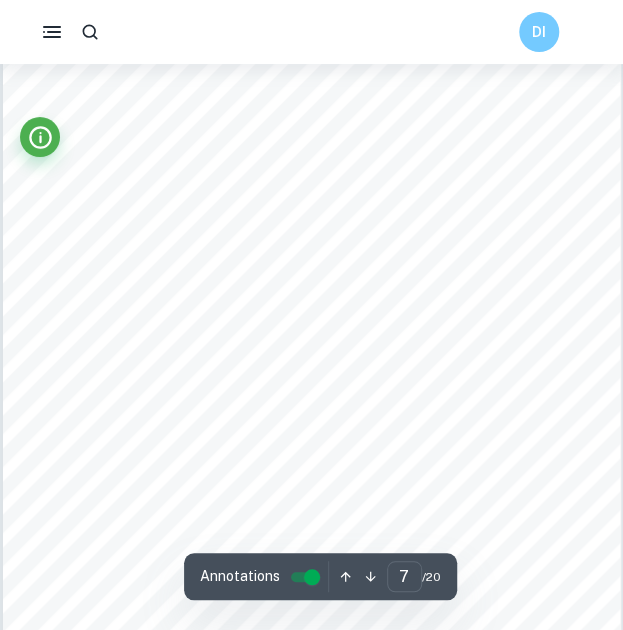 scroll, scrollTop: 5569, scrollLeft: 0, axis: vertical 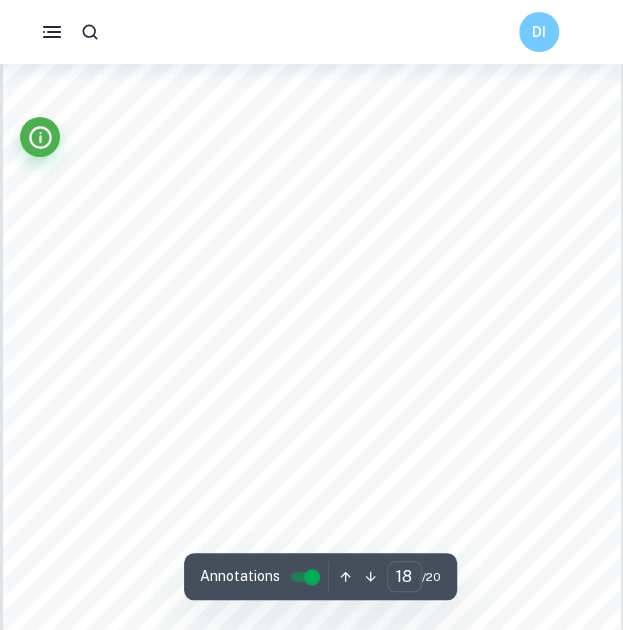 type on "19" 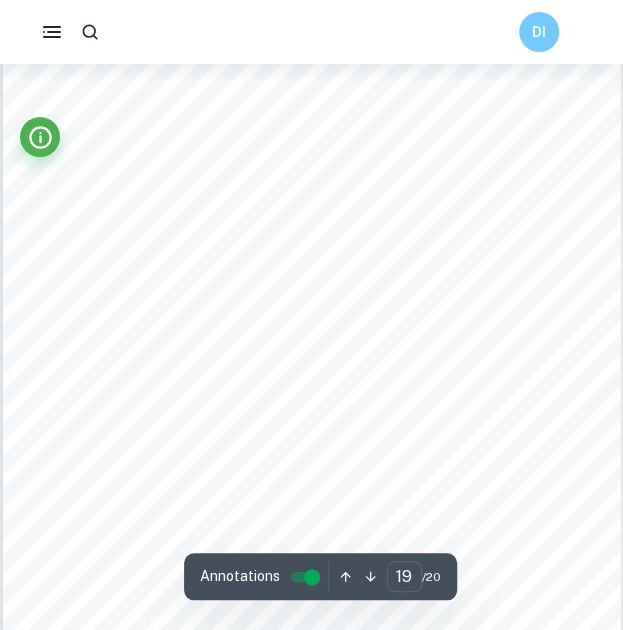 scroll, scrollTop: 16679, scrollLeft: 0, axis: vertical 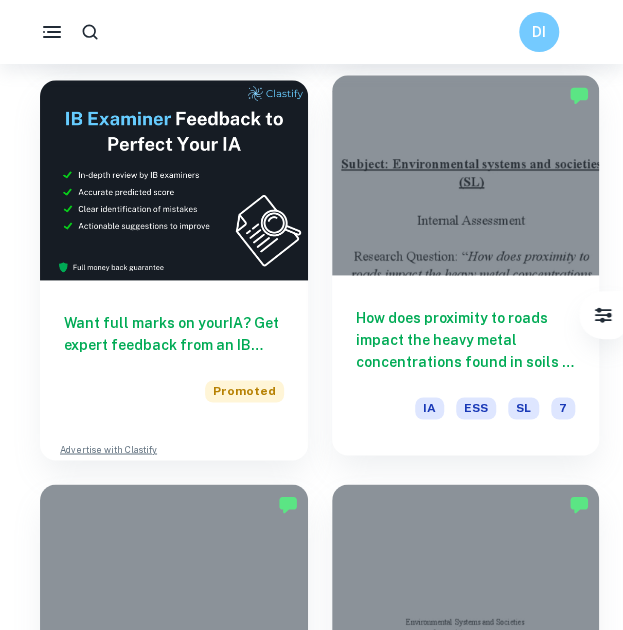 click at bounding box center [466, 175] 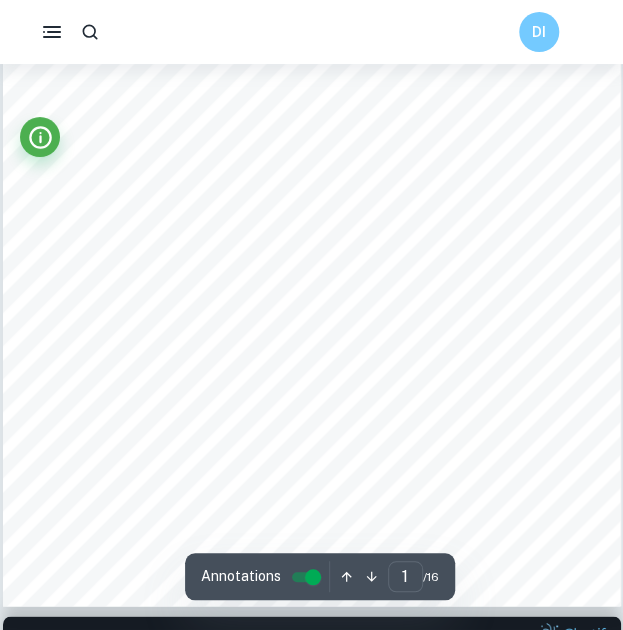 scroll, scrollTop: 352, scrollLeft: 0, axis: vertical 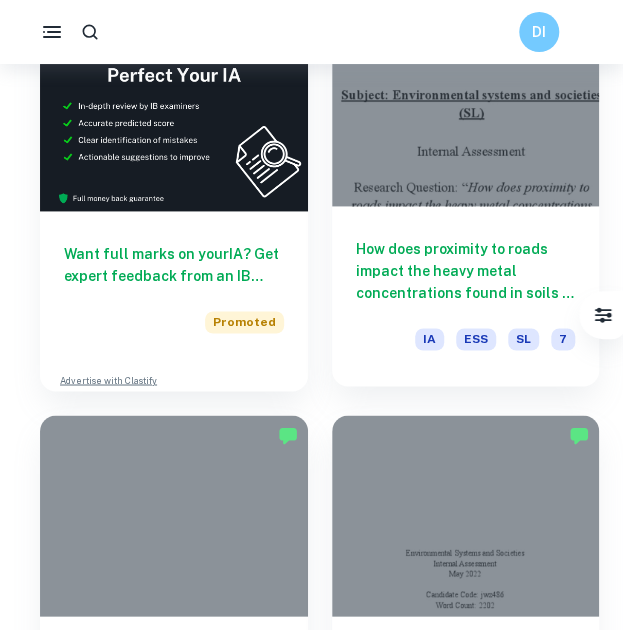 click at bounding box center [466, 106] 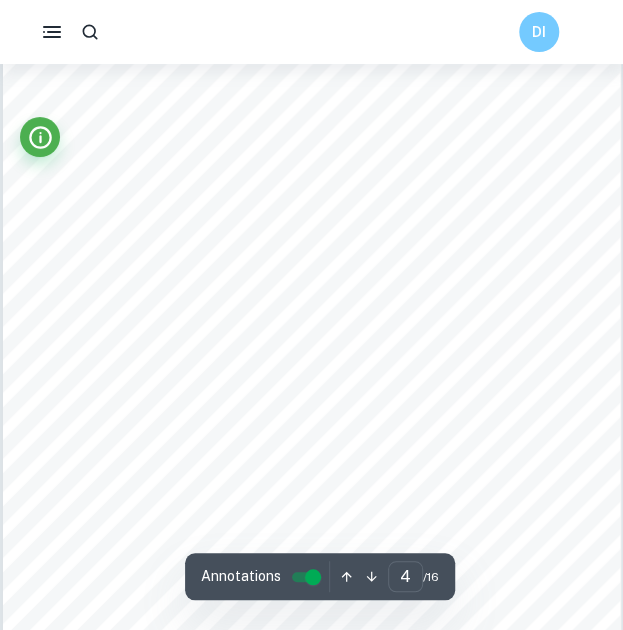 scroll, scrollTop: 3038, scrollLeft: 0, axis: vertical 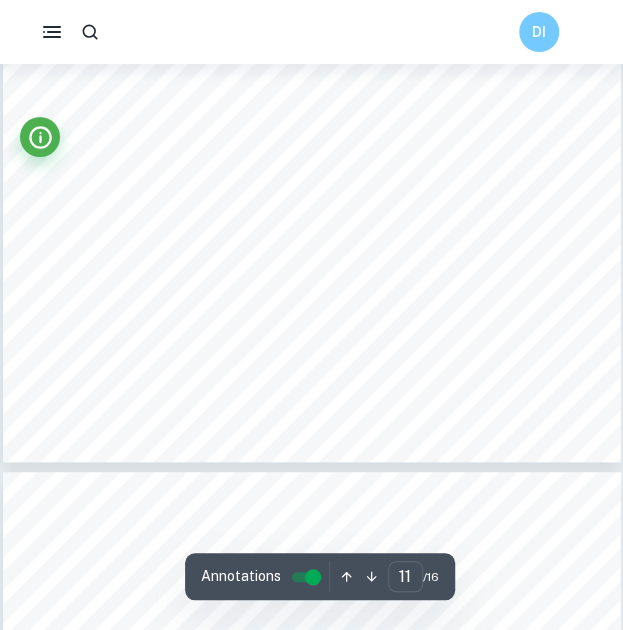 type on "12" 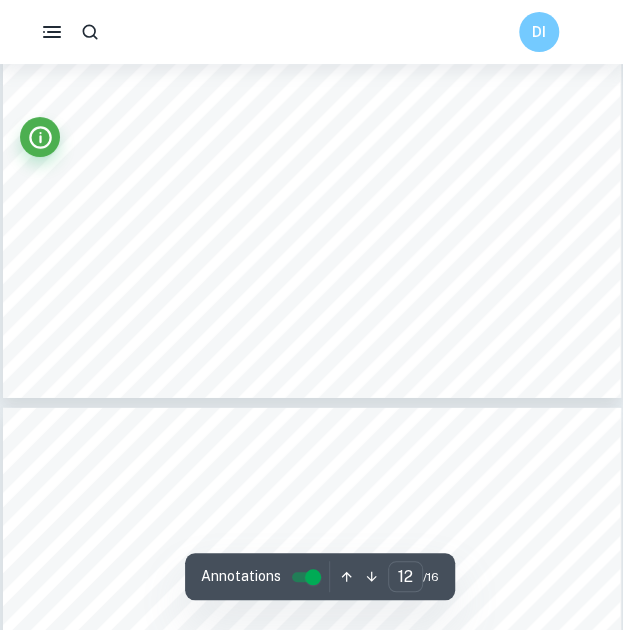 scroll, scrollTop: 10602, scrollLeft: 0, axis: vertical 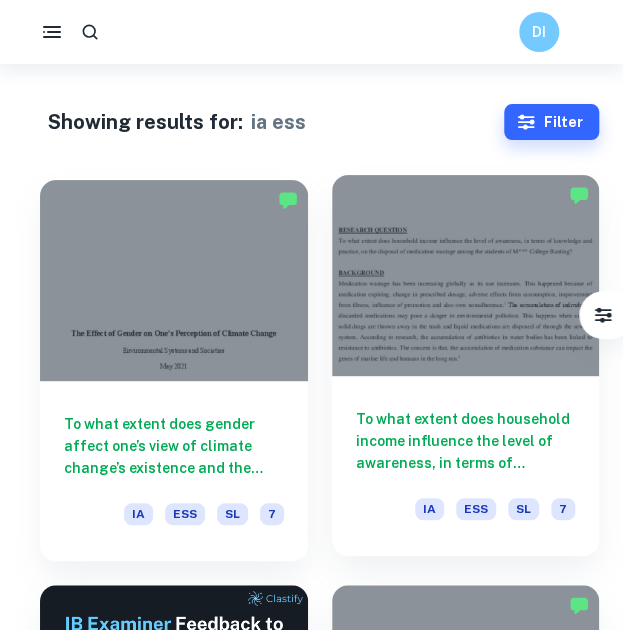 click at bounding box center (466, 275) 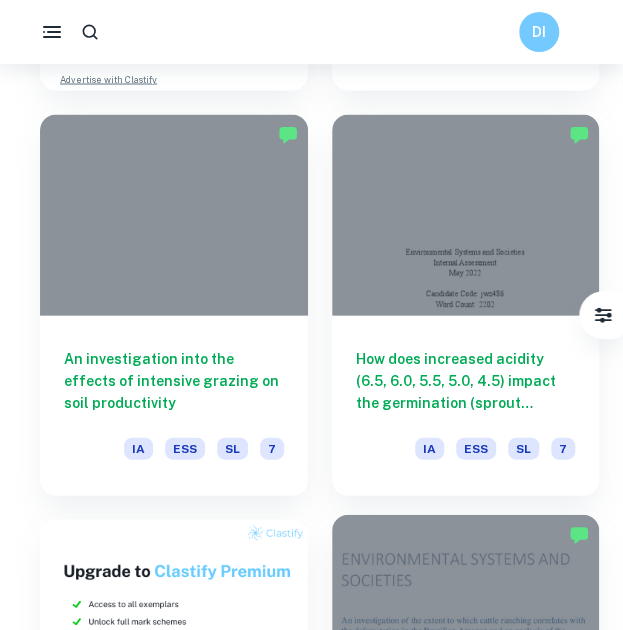 scroll, scrollTop: 874, scrollLeft: 0, axis: vertical 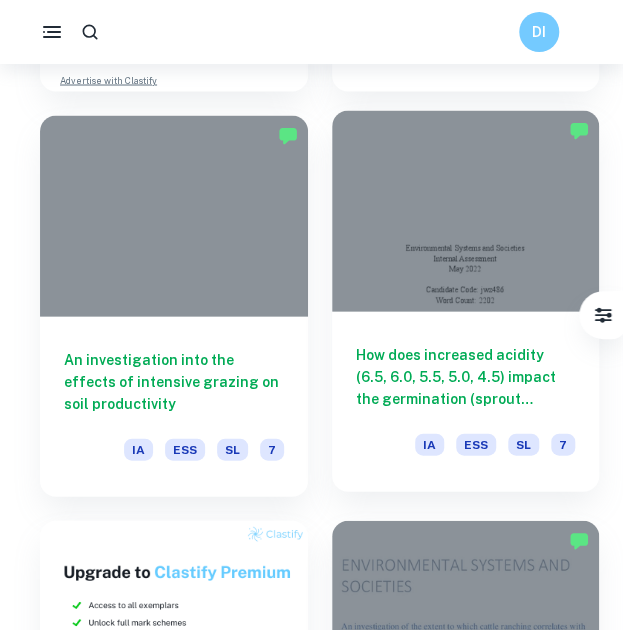 click at bounding box center (466, 210) 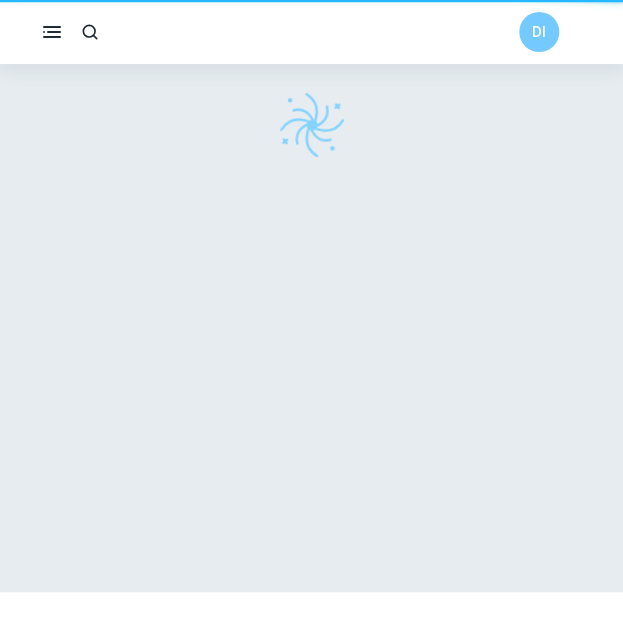 scroll, scrollTop: 0, scrollLeft: 0, axis: both 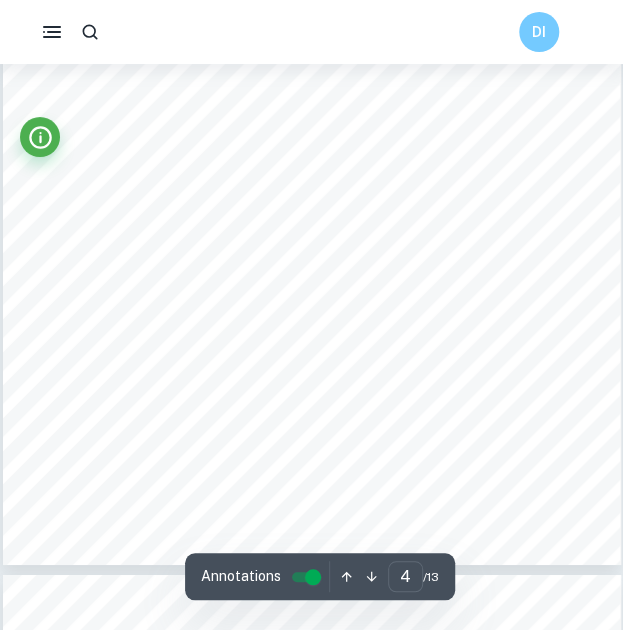 type on "5" 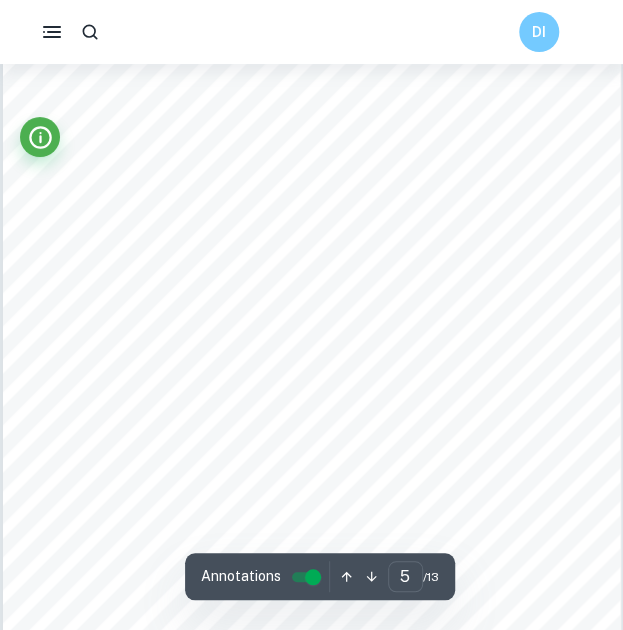 scroll, scrollTop: 4002, scrollLeft: 0, axis: vertical 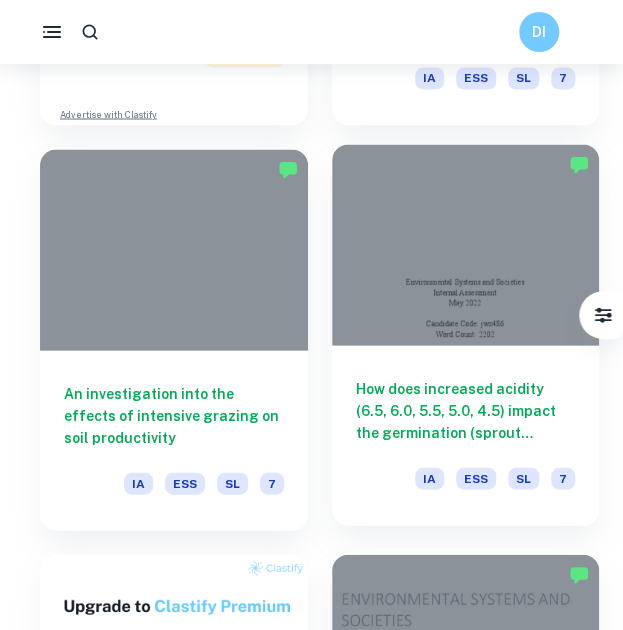 click at bounding box center [466, 244] 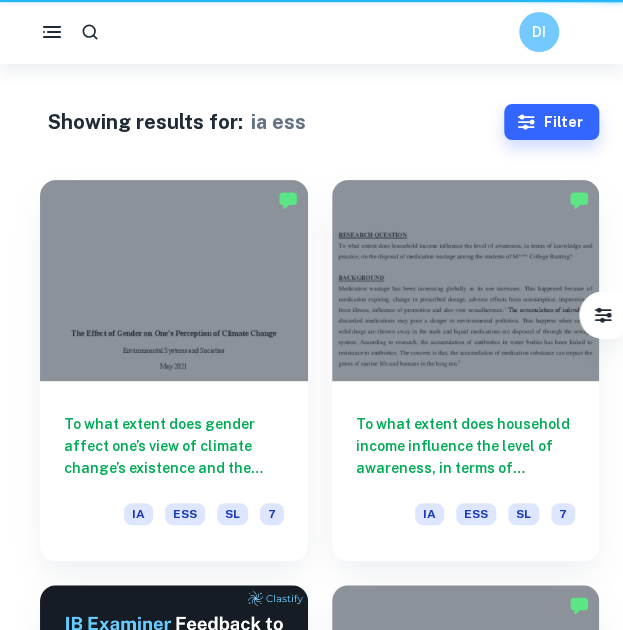 scroll, scrollTop: 840, scrollLeft: 0, axis: vertical 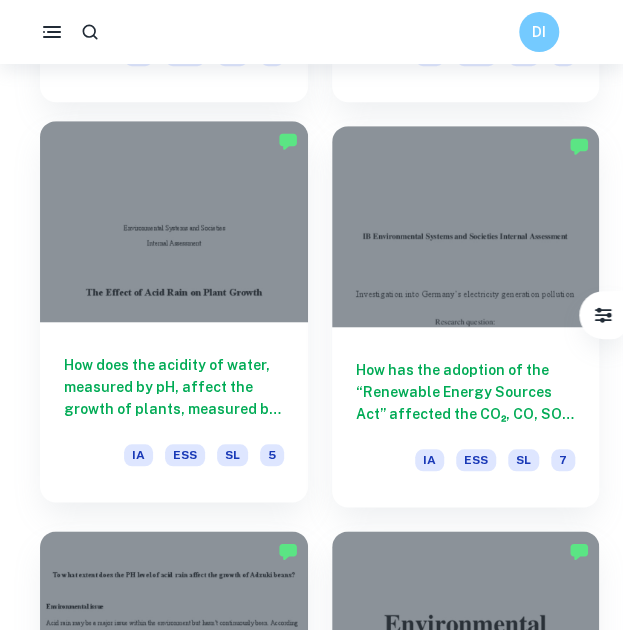 click at bounding box center [174, 221] 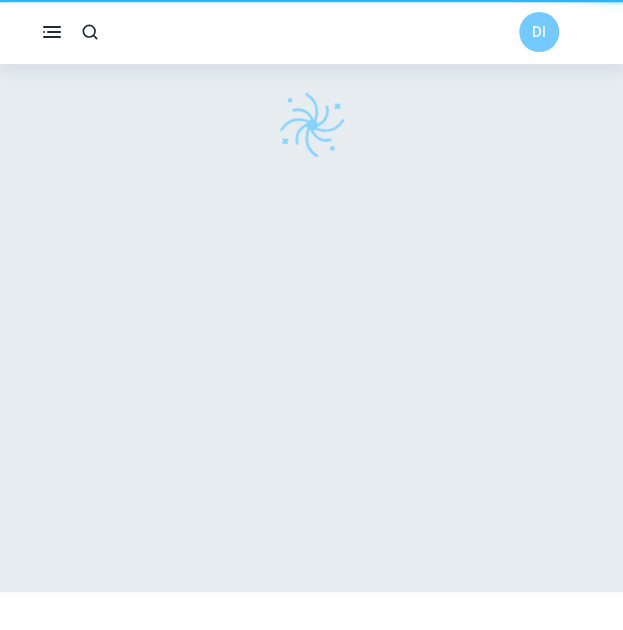 scroll, scrollTop: 0, scrollLeft: 0, axis: both 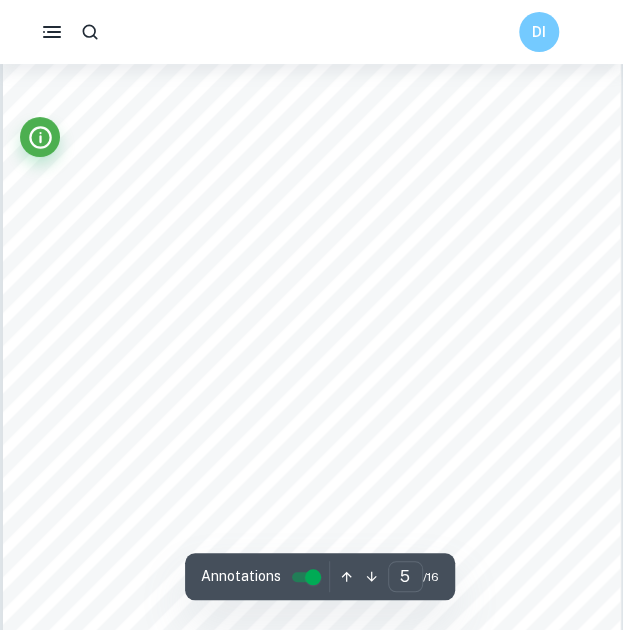 type on "4" 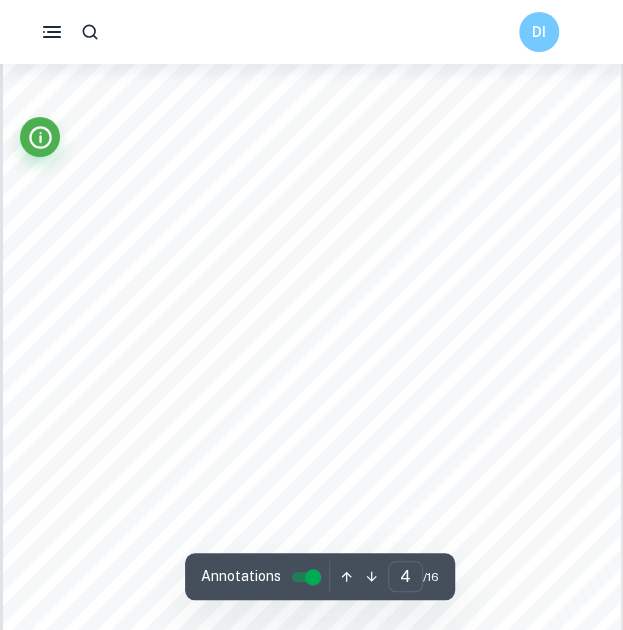 scroll, scrollTop: 3060, scrollLeft: 0, axis: vertical 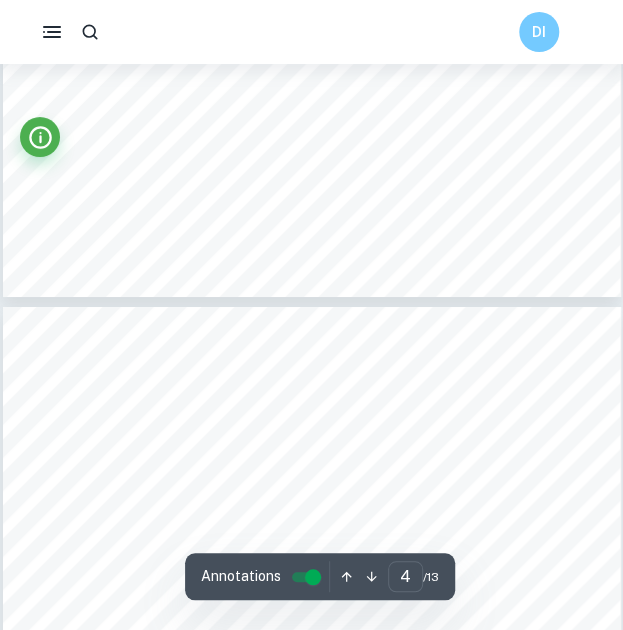 type on "5" 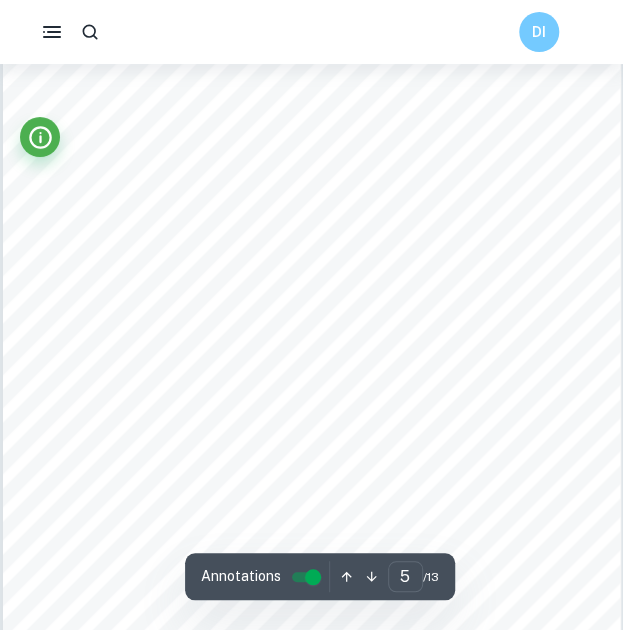 scroll, scrollTop: 3988, scrollLeft: 0, axis: vertical 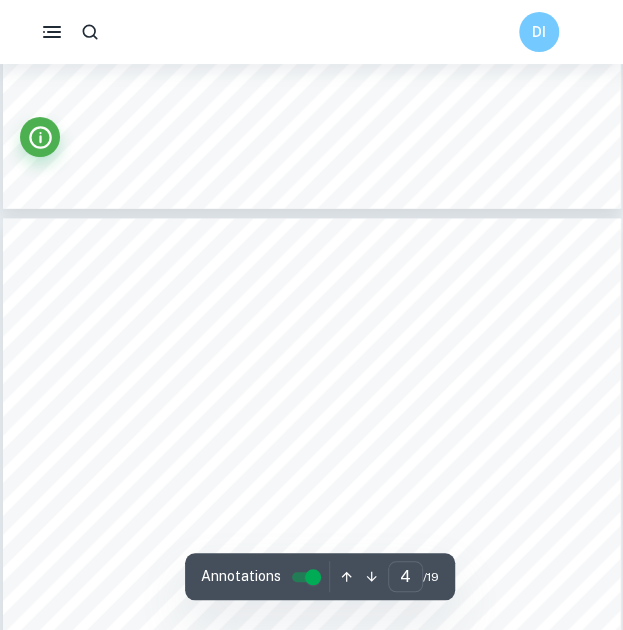 type on "3" 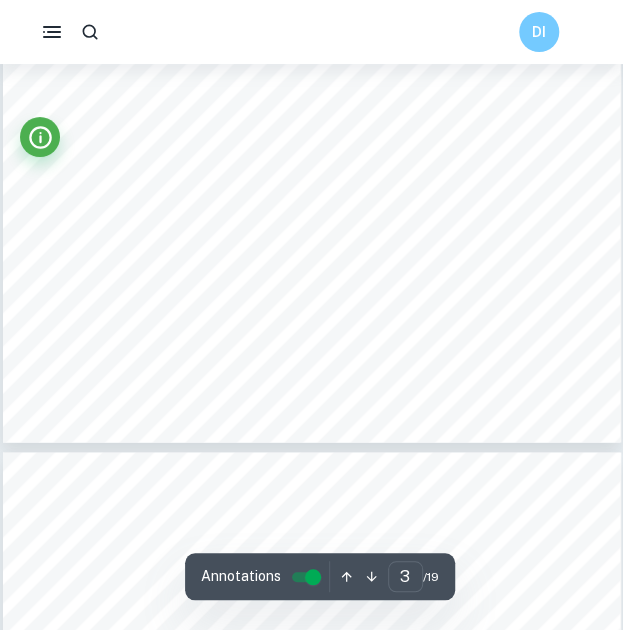 scroll, scrollTop: 2494, scrollLeft: 0, axis: vertical 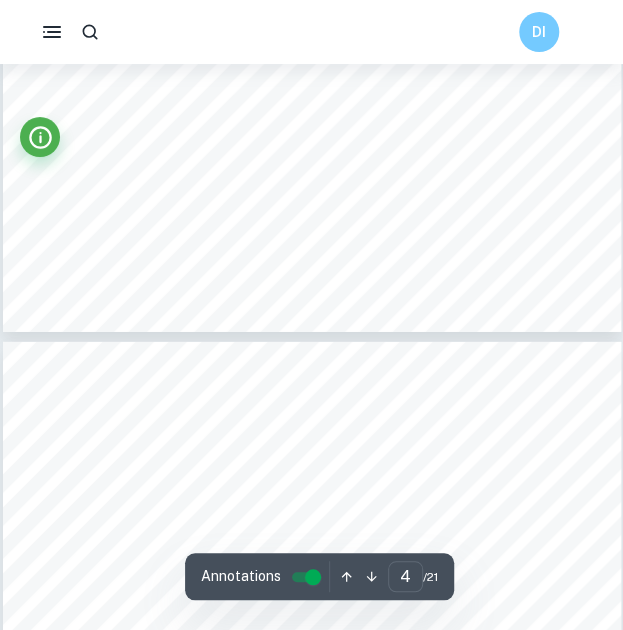 type on "5" 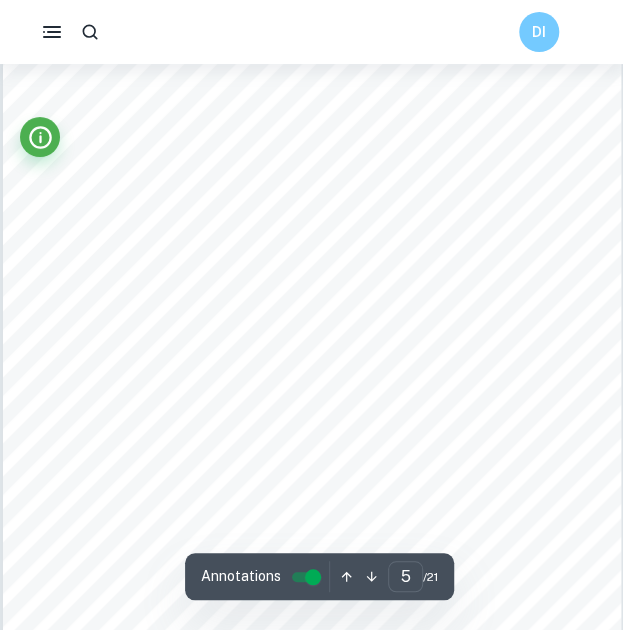 scroll, scrollTop: 3479, scrollLeft: 0, axis: vertical 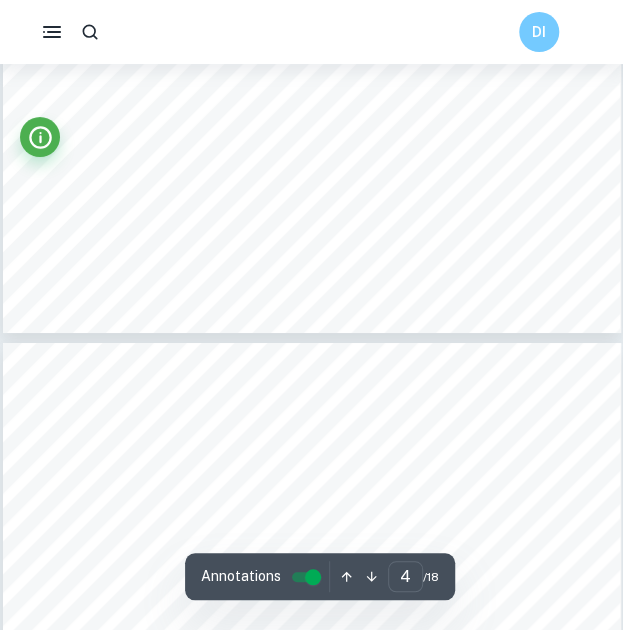 type on "5" 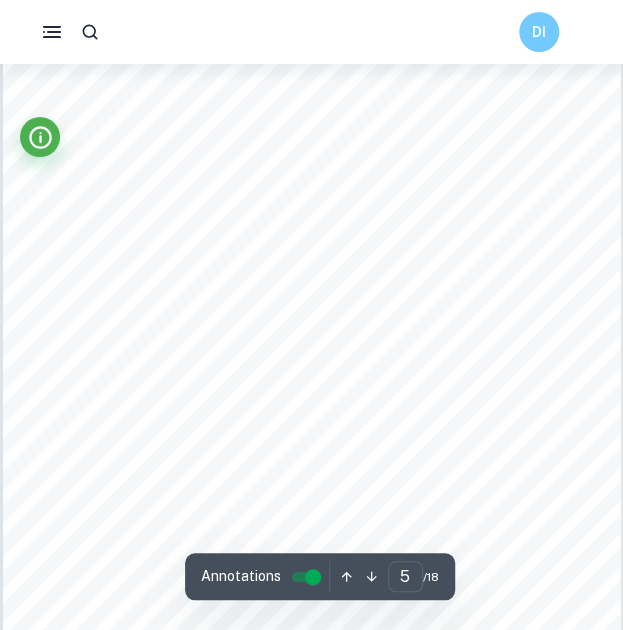 scroll, scrollTop: 3835, scrollLeft: 0, axis: vertical 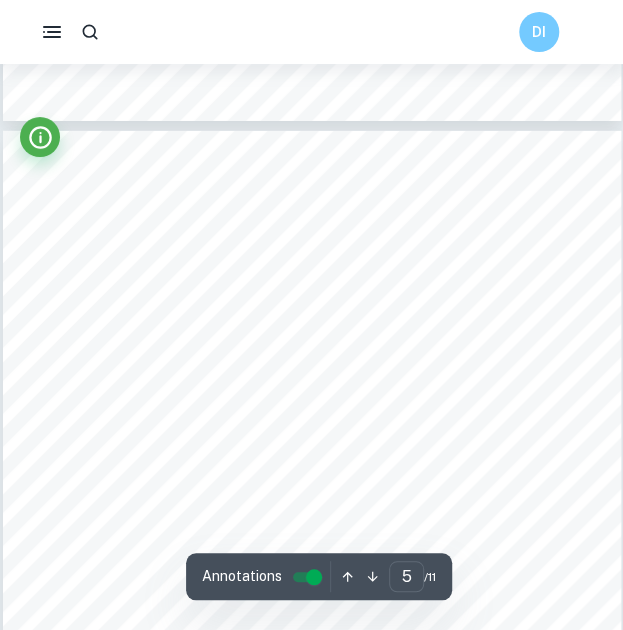 type on "4" 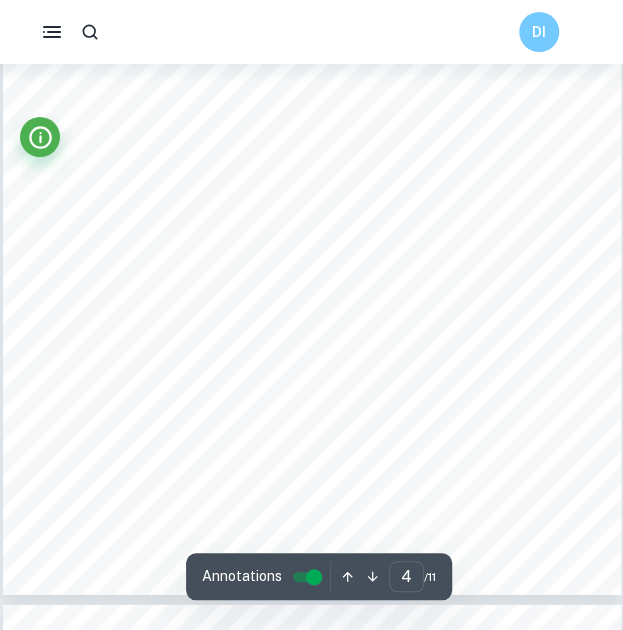 scroll, scrollTop: 2919, scrollLeft: 0, axis: vertical 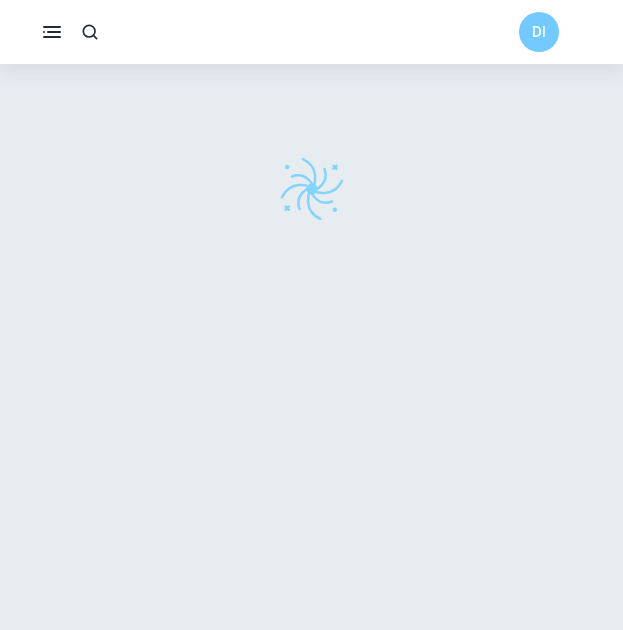 checkbox on "true" 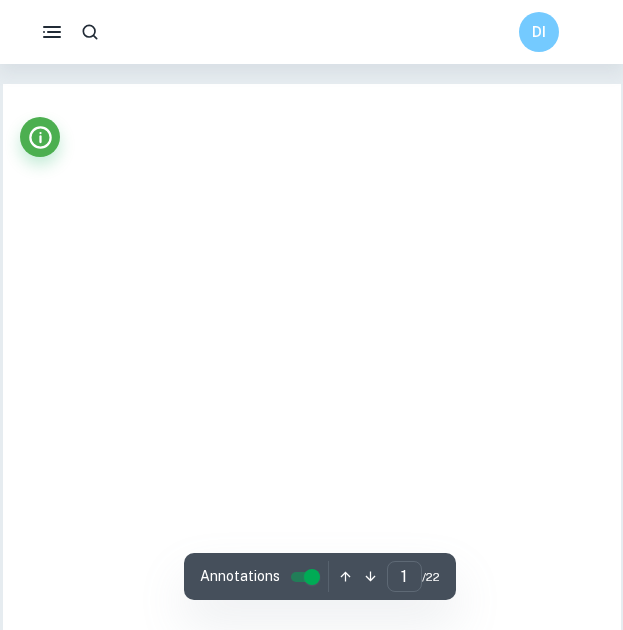 scroll, scrollTop: 0, scrollLeft: 0, axis: both 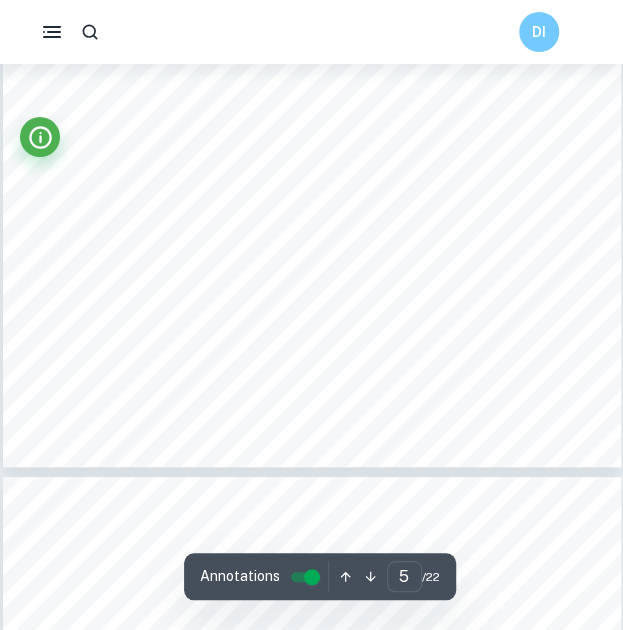 type on "6" 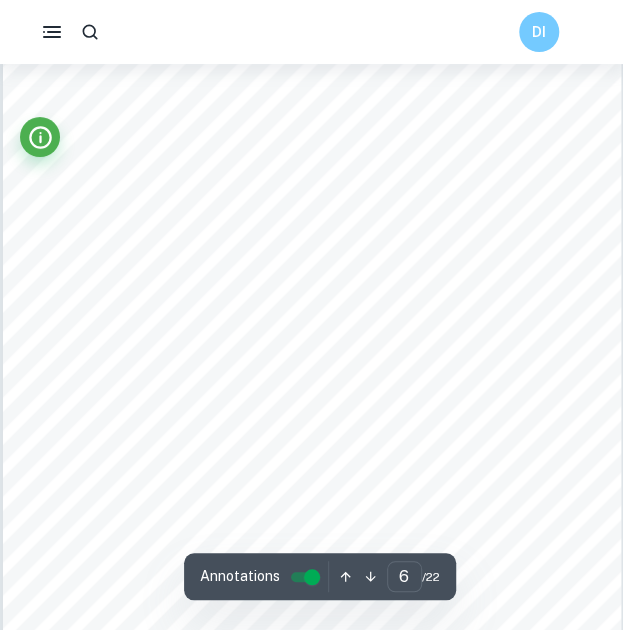 scroll, scrollTop: 4353, scrollLeft: 0, axis: vertical 